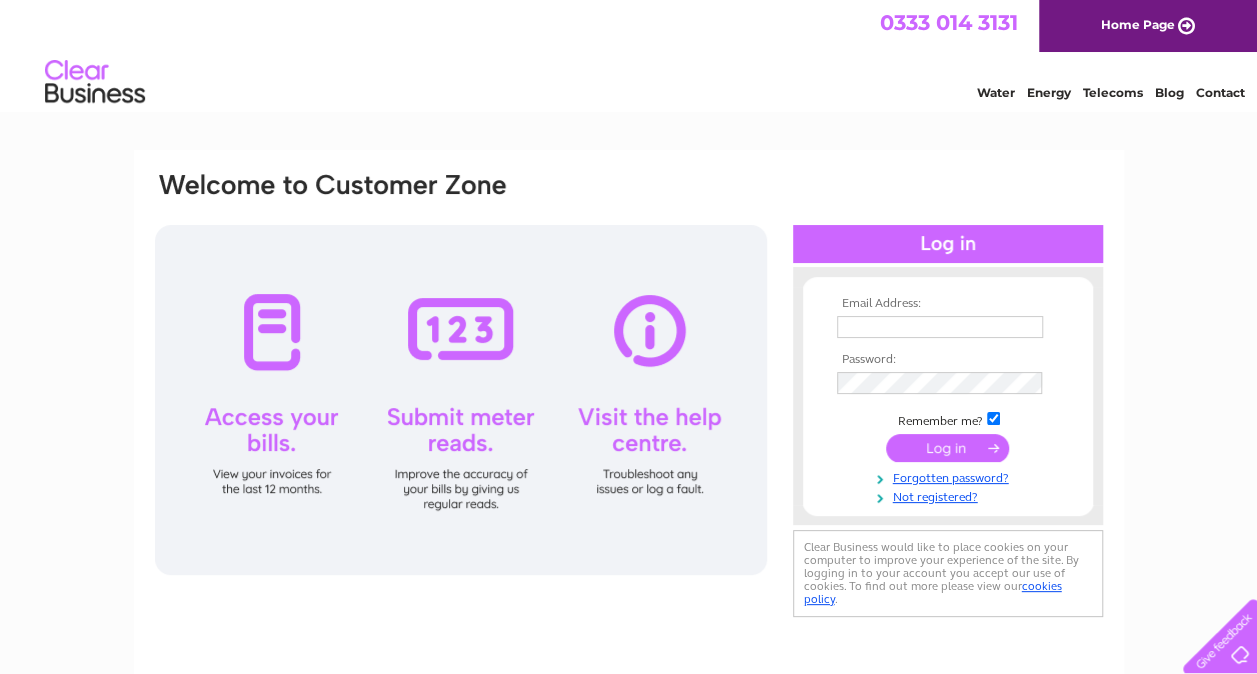 scroll, scrollTop: 0, scrollLeft: 0, axis: both 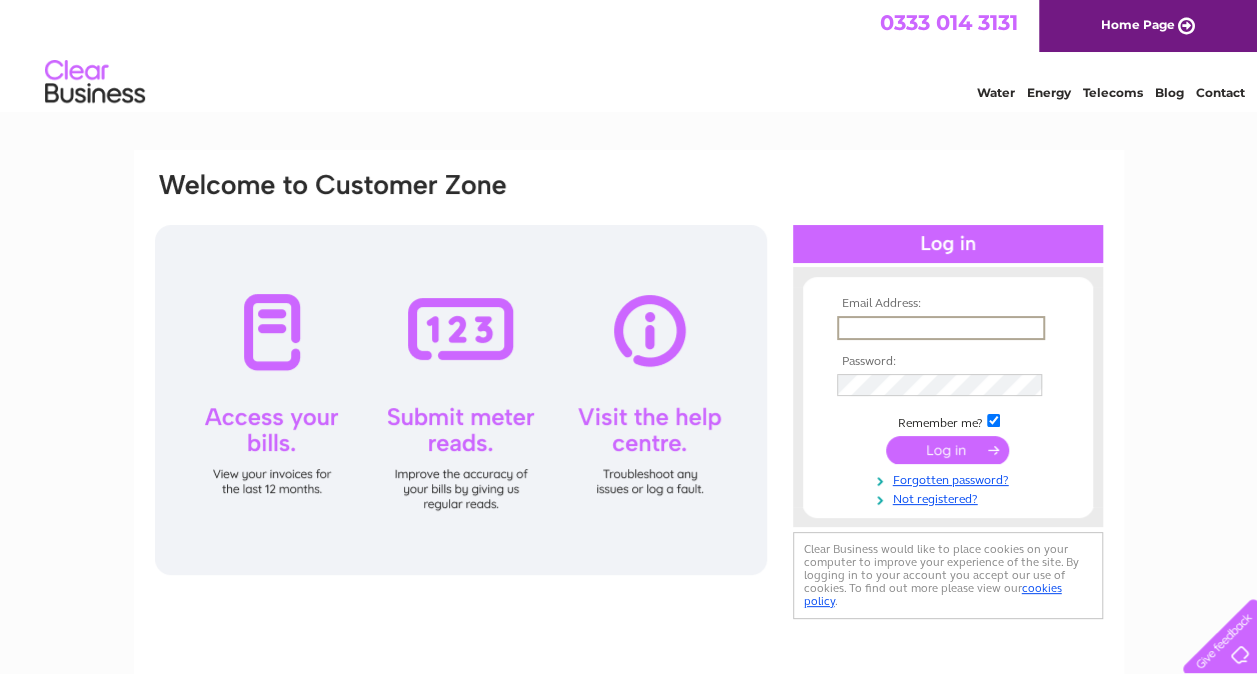 type on "[USERNAME]@[DOMAIN]" 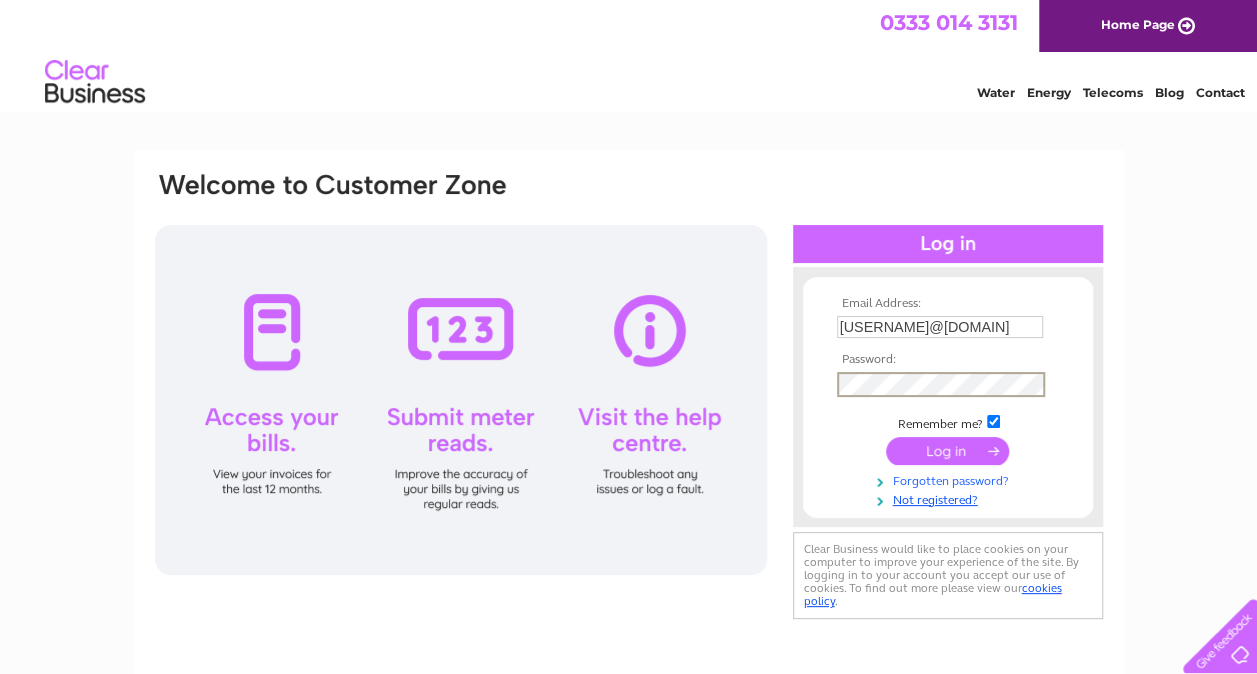 click on "Forgotten password?" at bounding box center (950, 479) 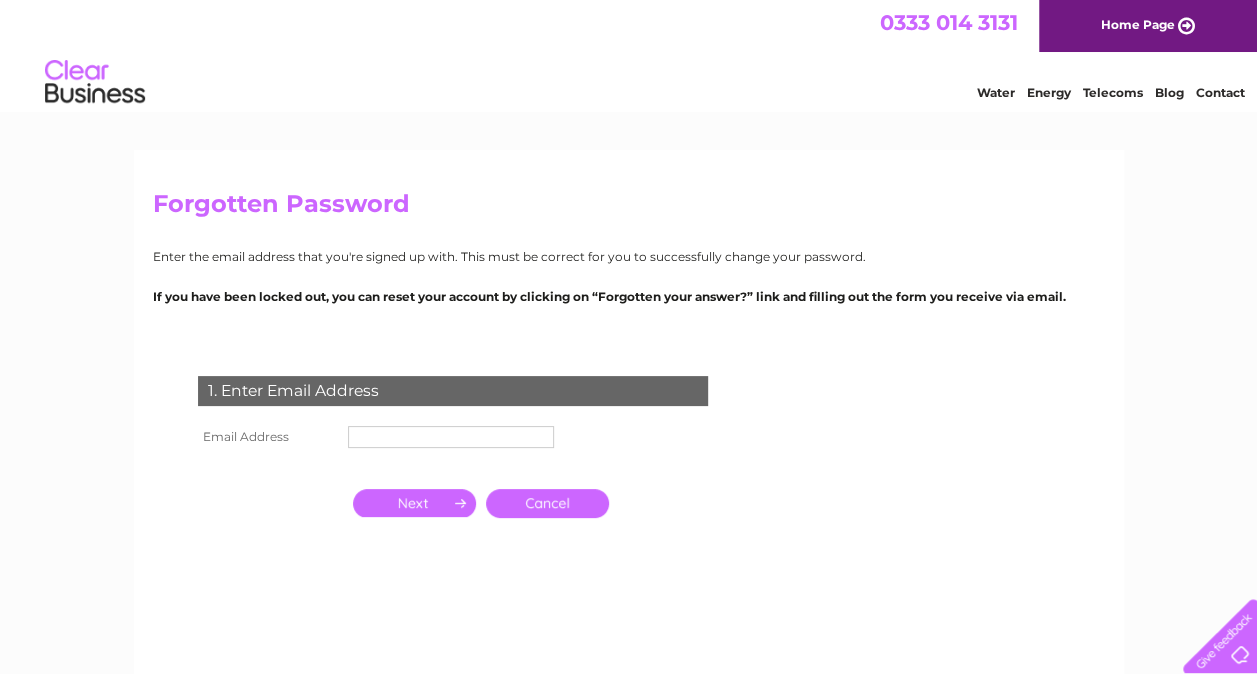 scroll, scrollTop: 0, scrollLeft: 0, axis: both 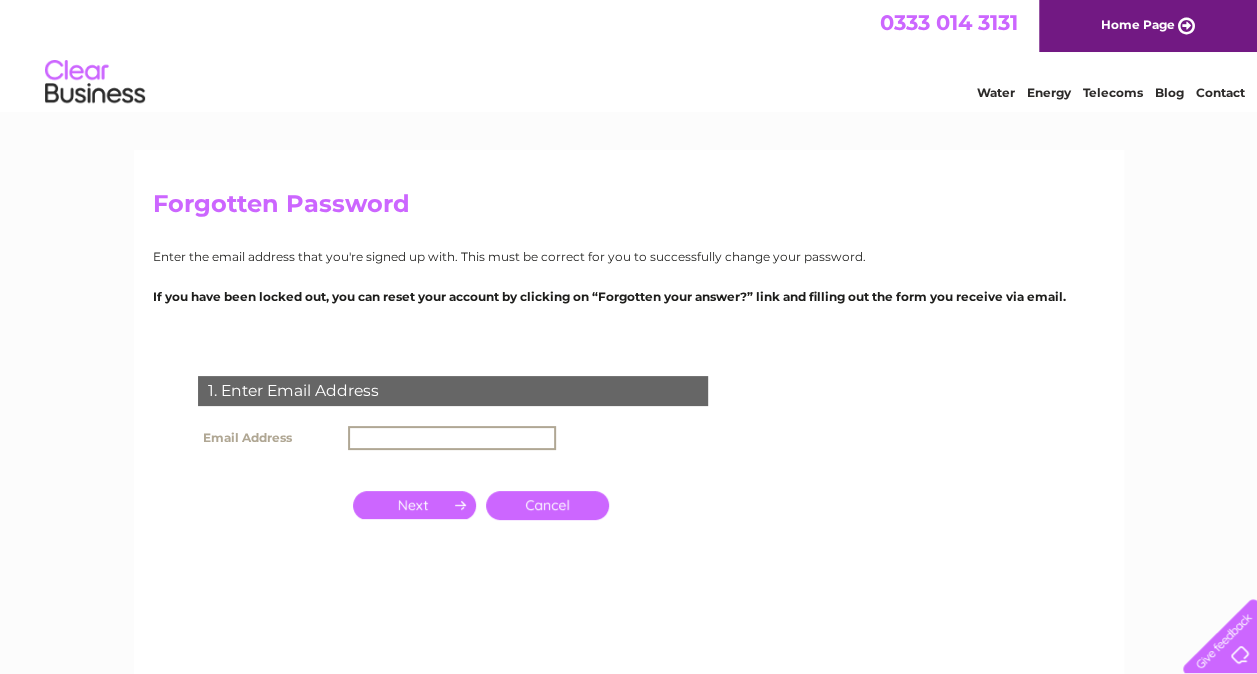 click at bounding box center [452, 438] 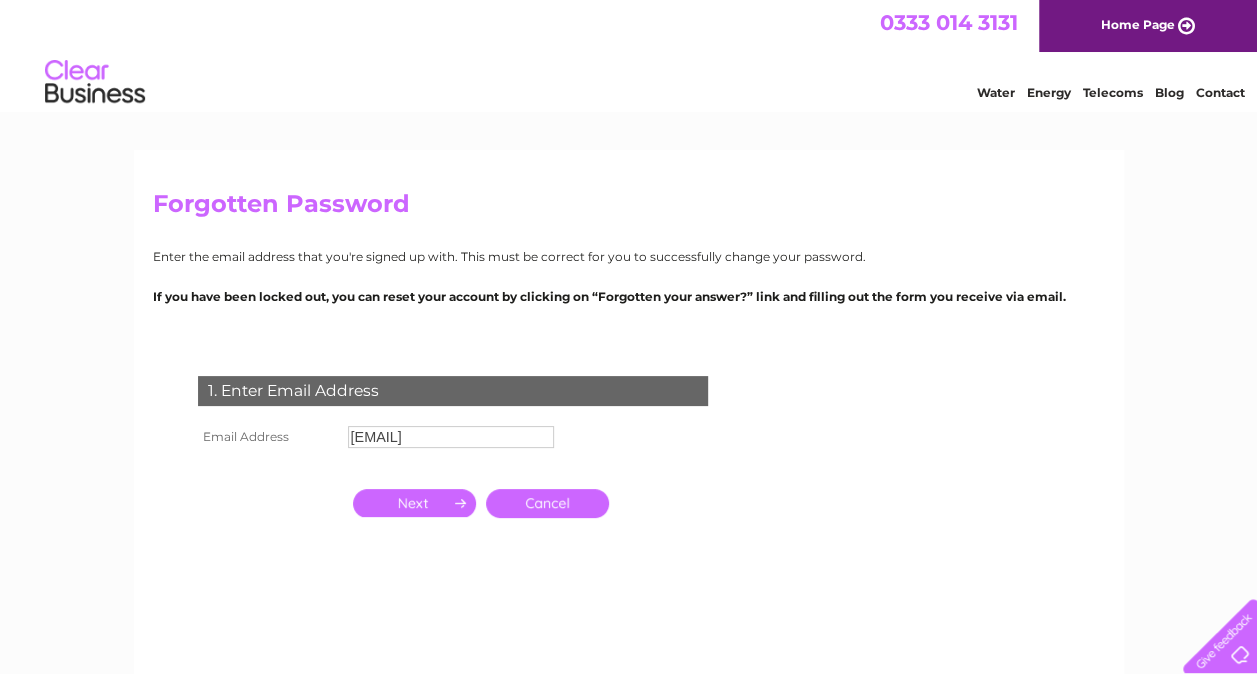 click at bounding box center [414, 503] 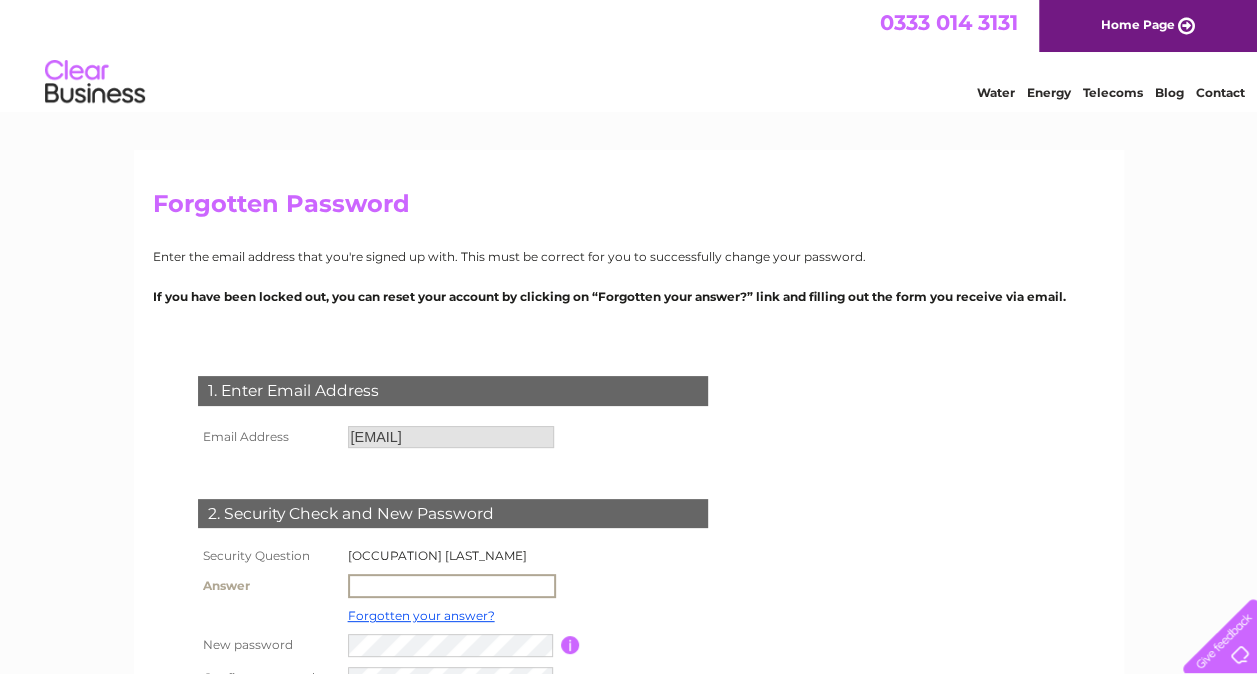 click at bounding box center [452, 586] 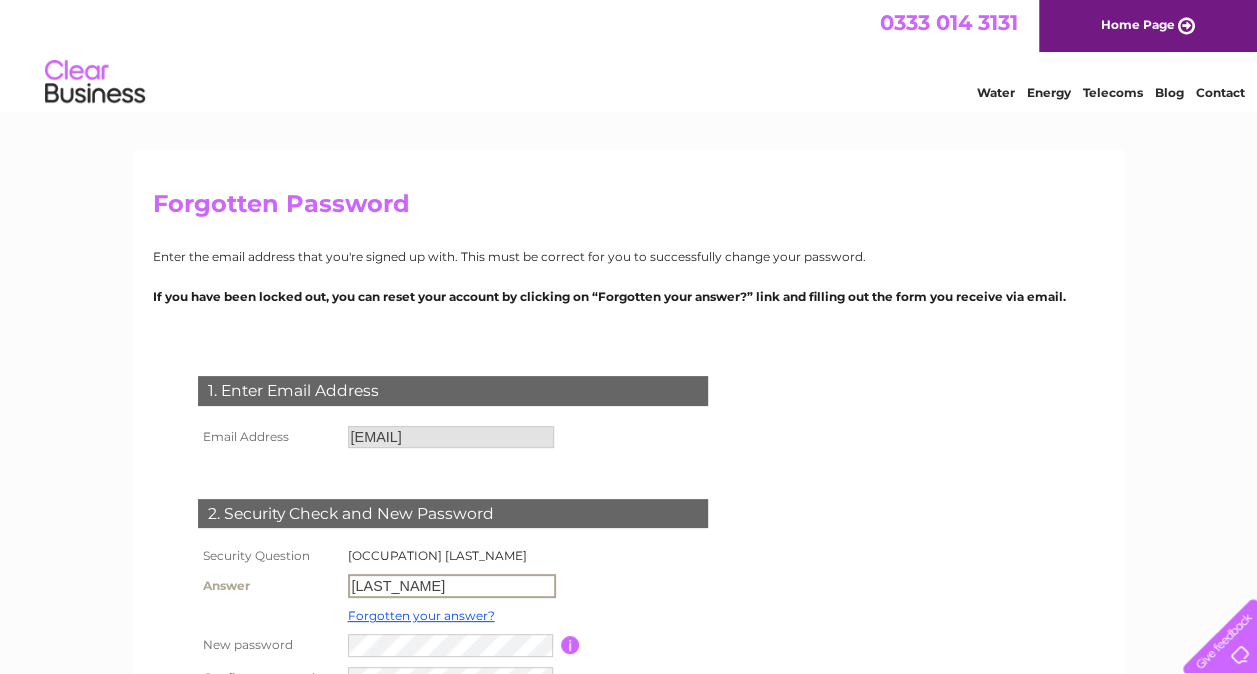 drag, startPoint x: 454, startPoint y: 586, endPoint x: 222, endPoint y: 579, distance: 232.10558 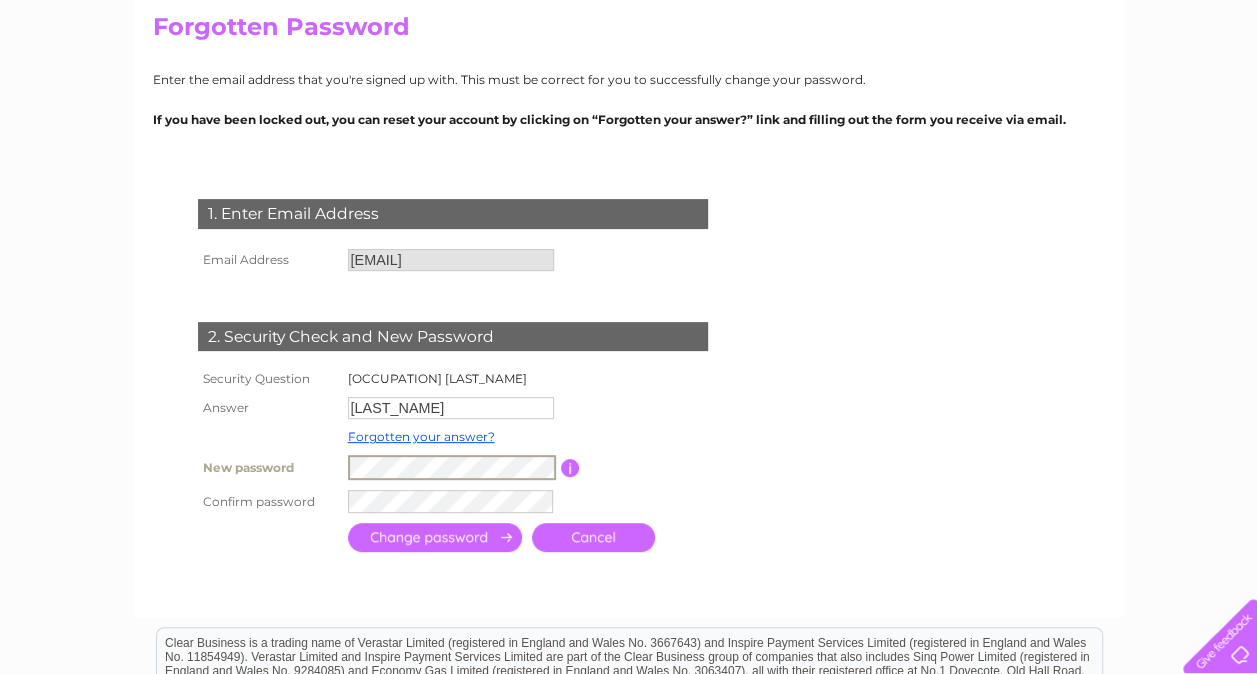 scroll, scrollTop: 178, scrollLeft: 0, axis: vertical 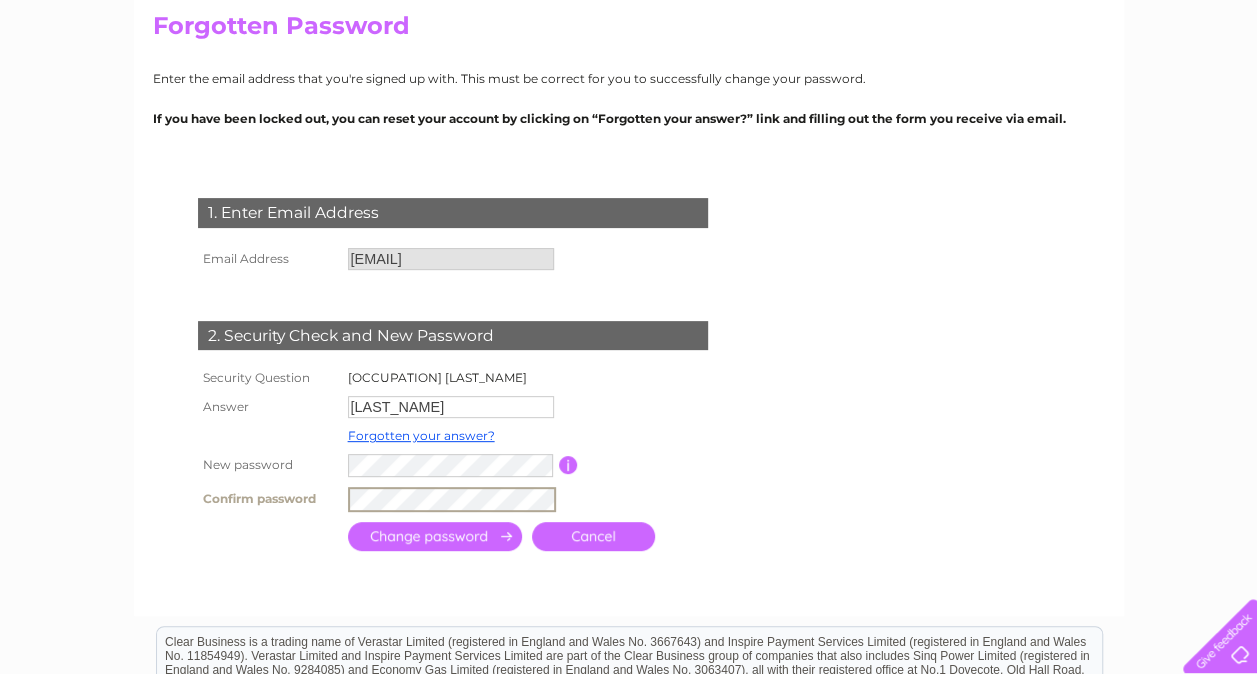 click at bounding box center (435, 536) 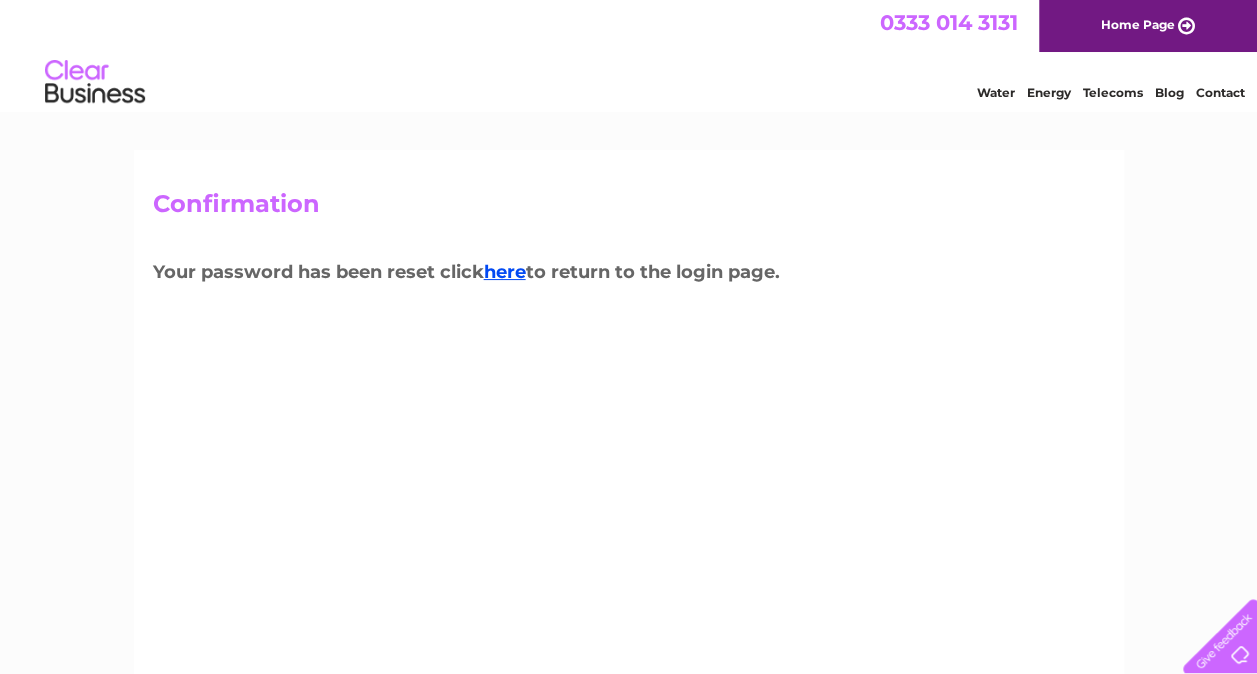 scroll, scrollTop: 0, scrollLeft: 0, axis: both 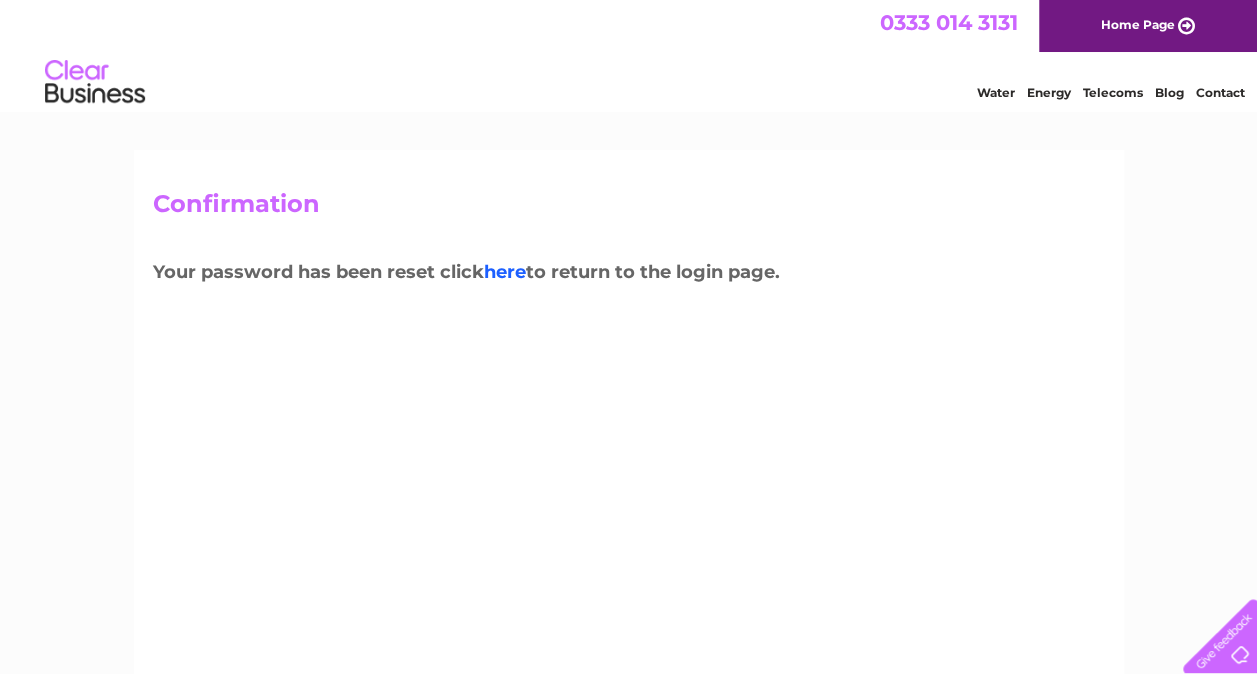 click on "here" at bounding box center [505, 272] 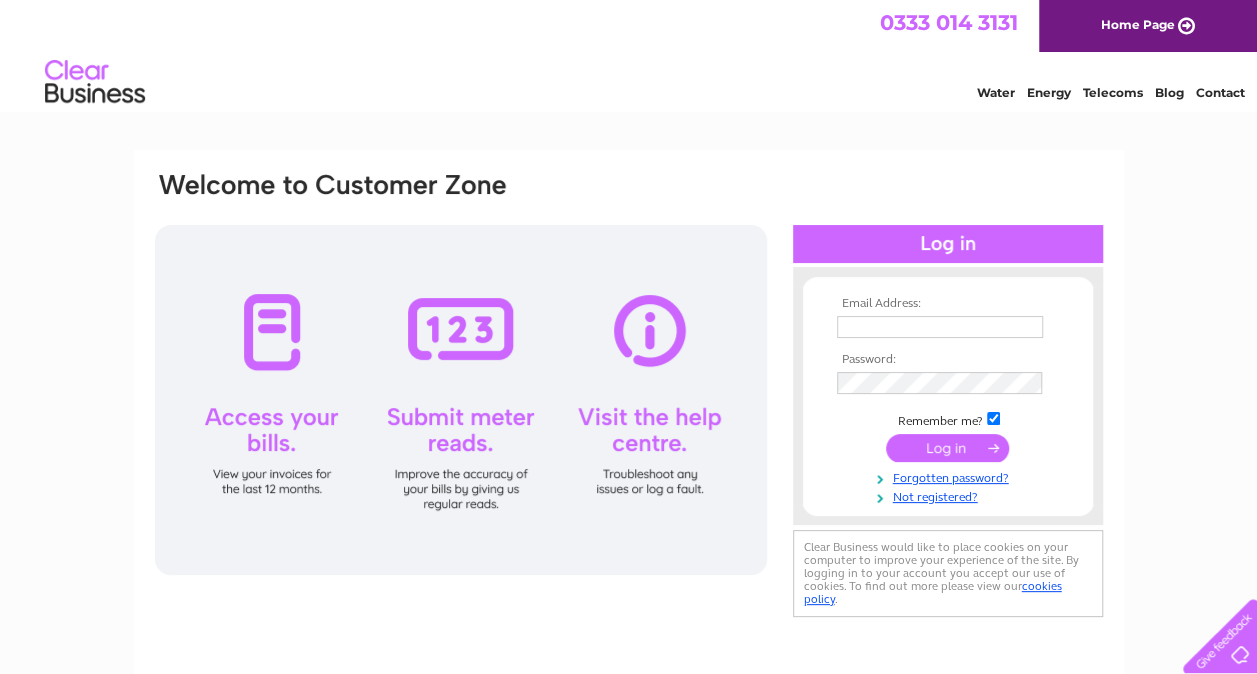 scroll, scrollTop: 0, scrollLeft: 0, axis: both 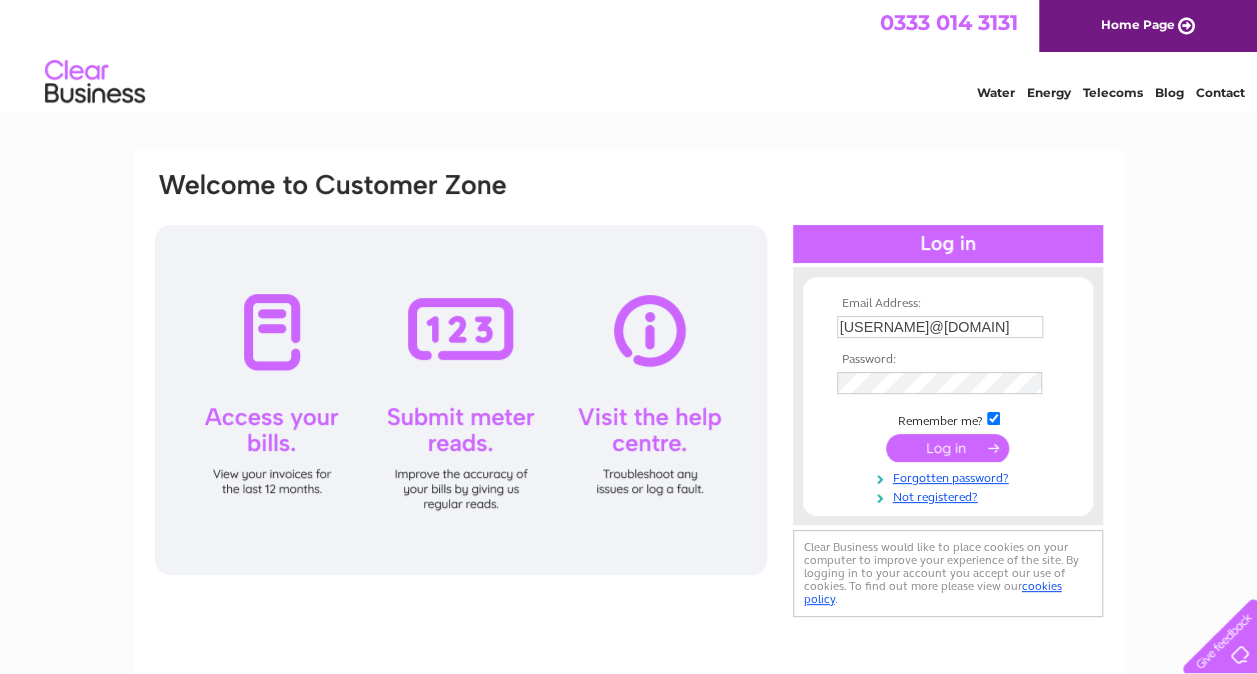 click at bounding box center (947, 448) 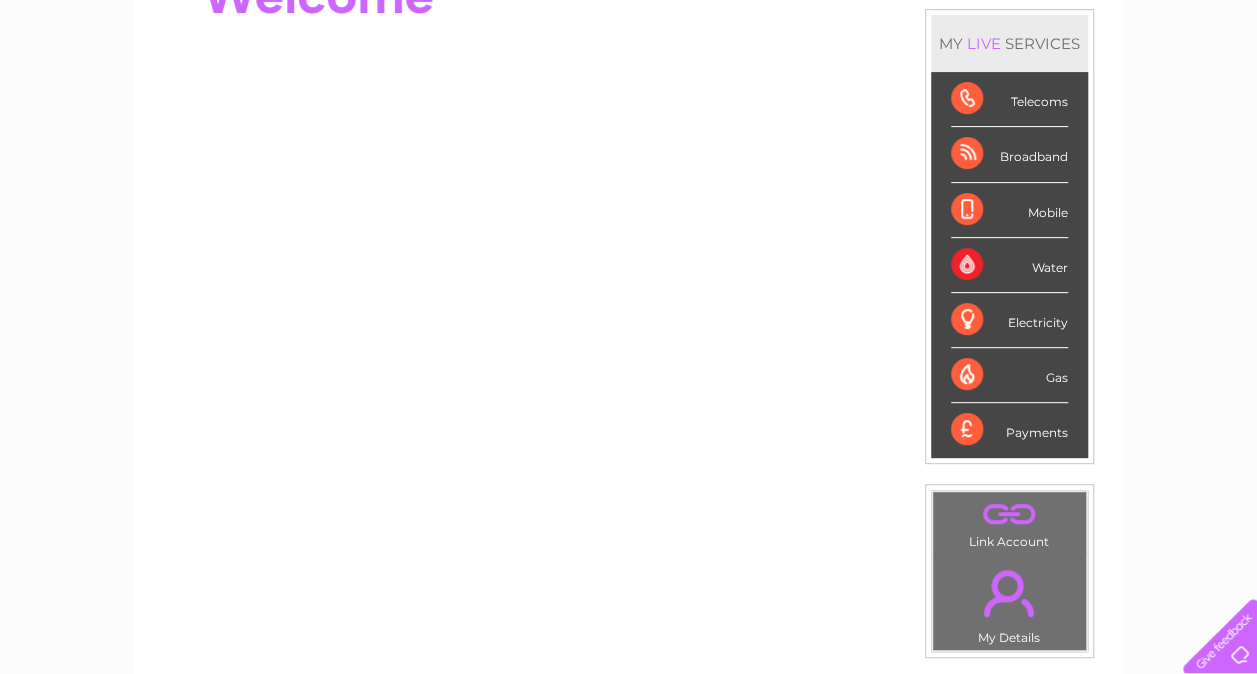 scroll, scrollTop: 250, scrollLeft: 0, axis: vertical 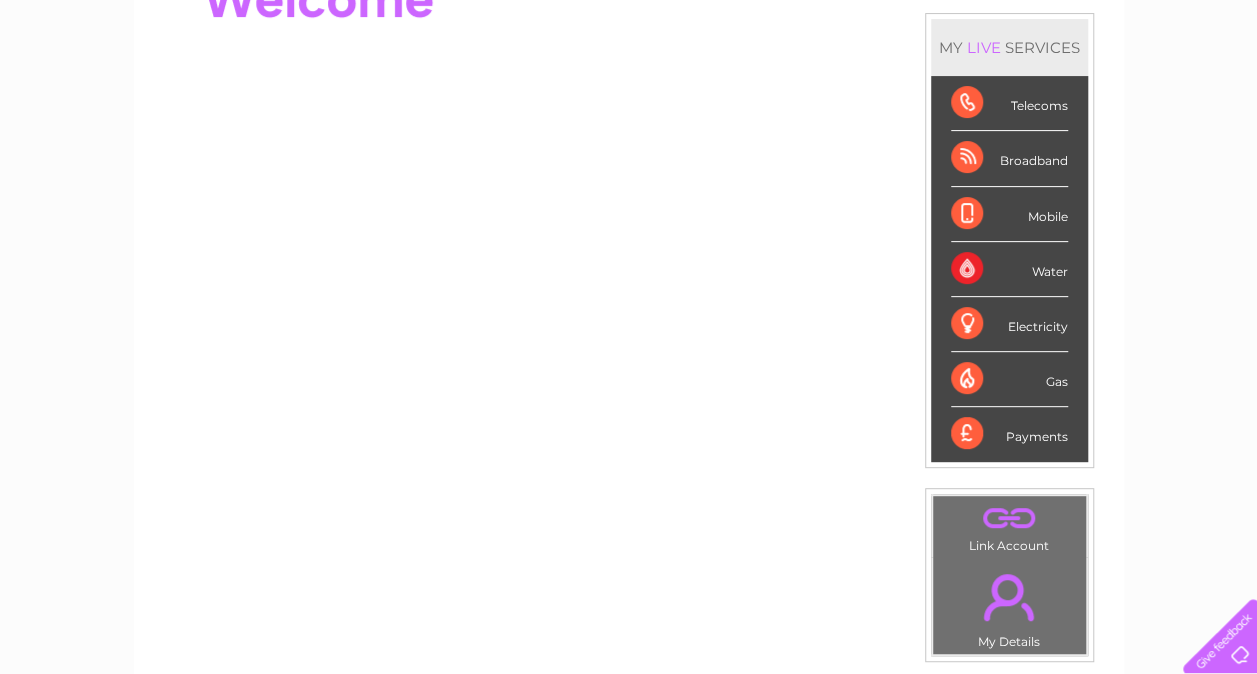 click on "." at bounding box center [1009, 597] 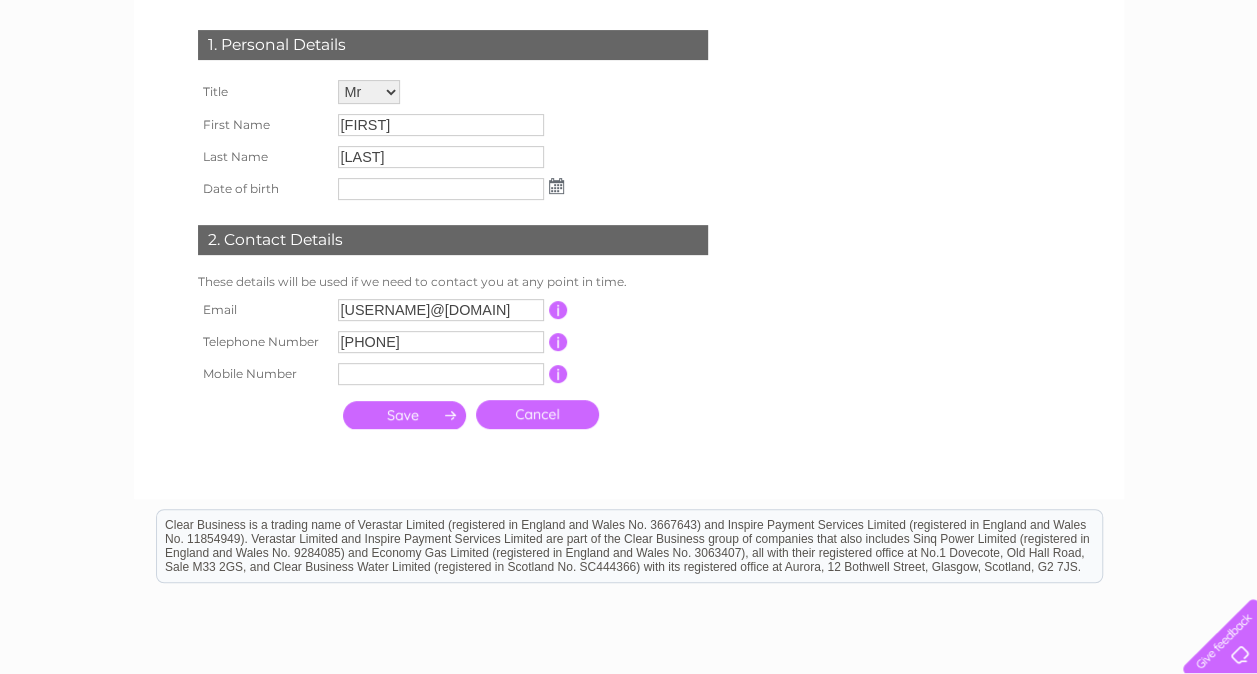 scroll, scrollTop: 100, scrollLeft: 0, axis: vertical 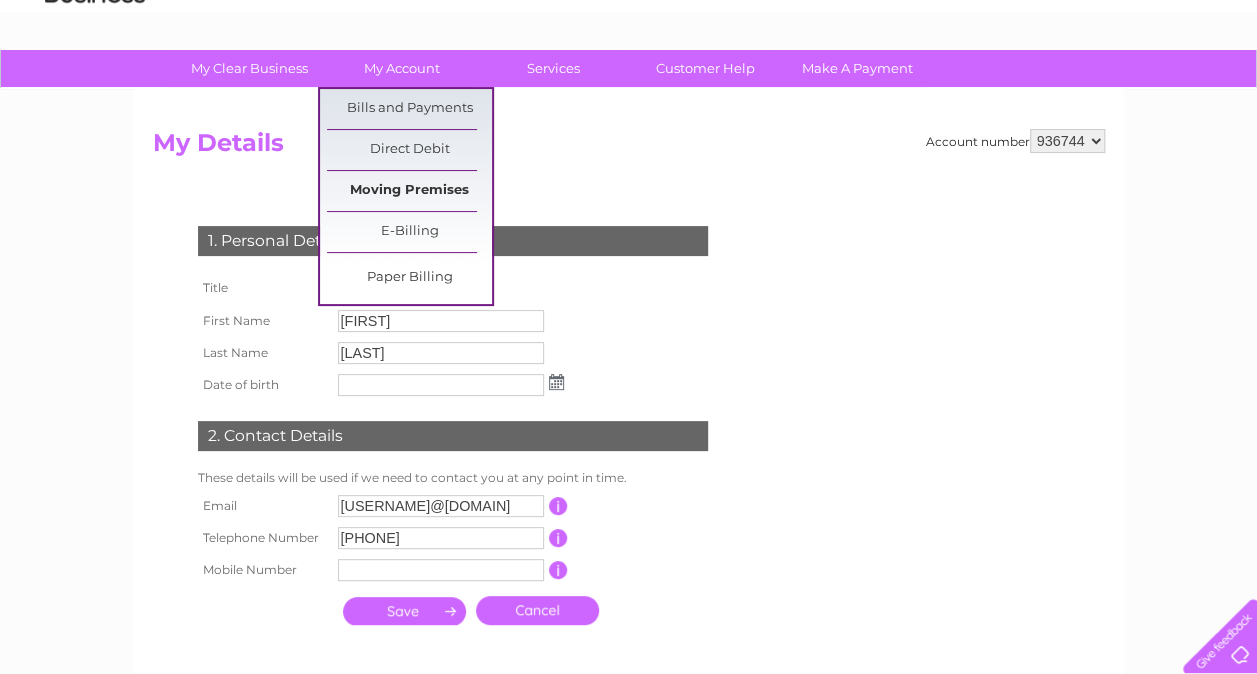 click on "Moving Premises" at bounding box center (409, 191) 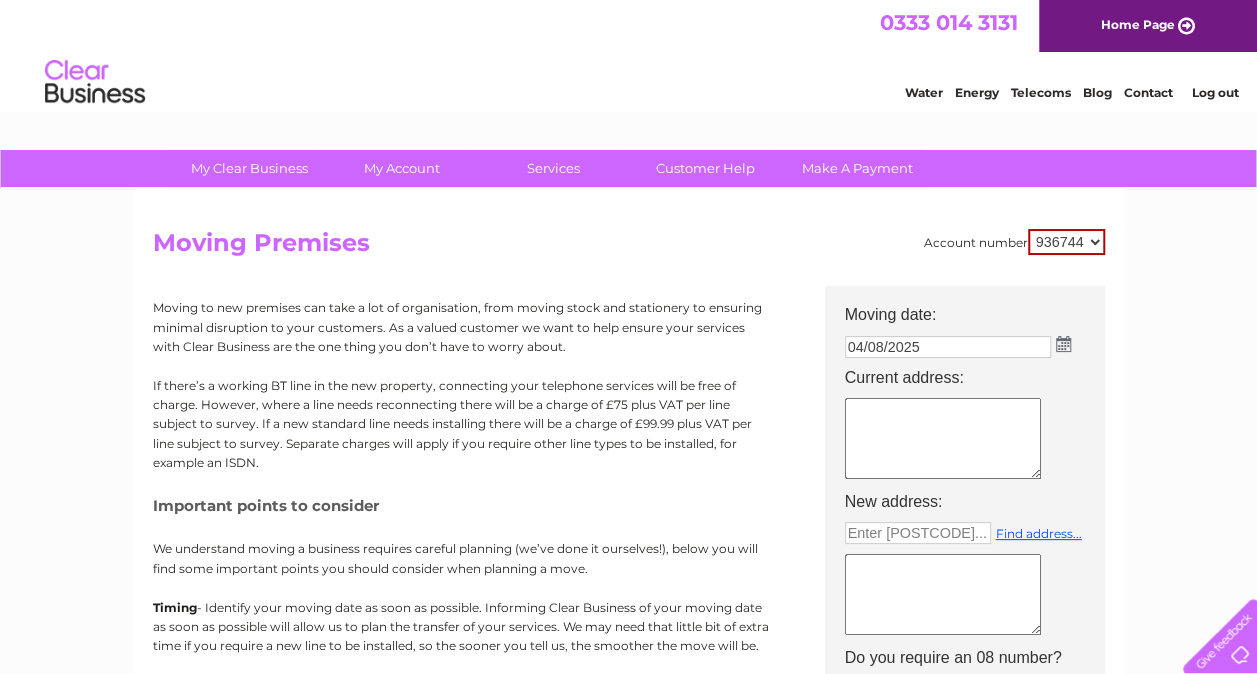 scroll, scrollTop: 0, scrollLeft: 0, axis: both 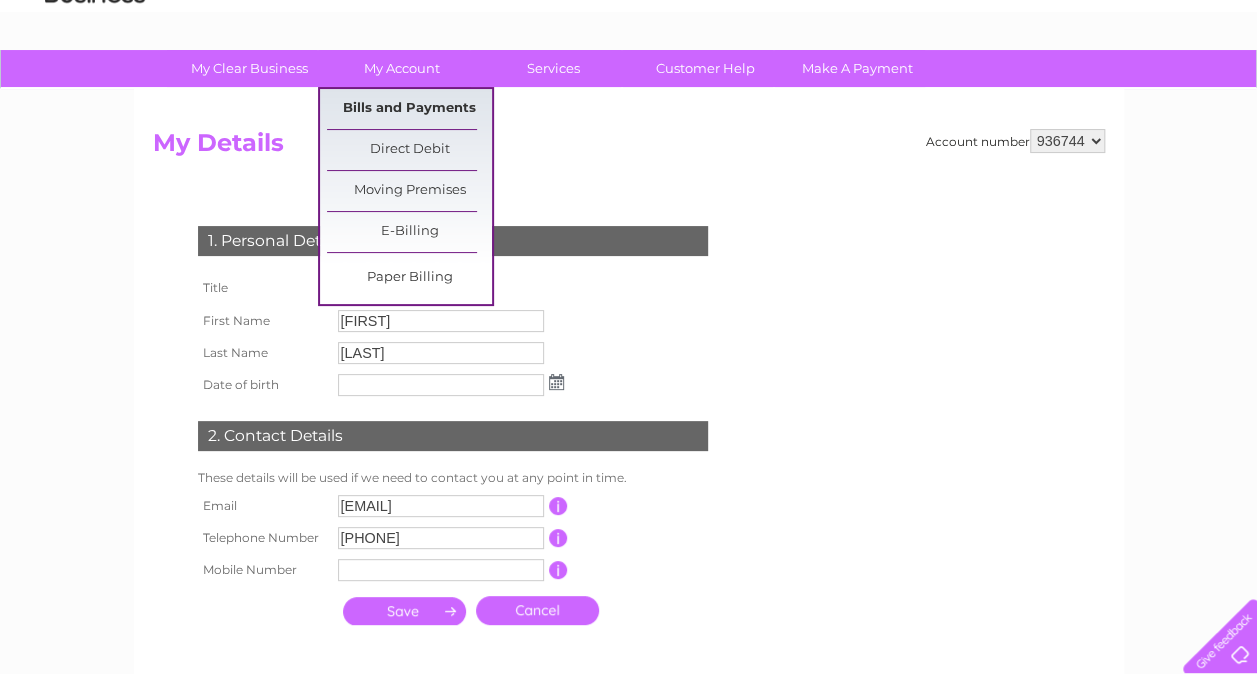 click on "Bills and Payments" at bounding box center (409, 109) 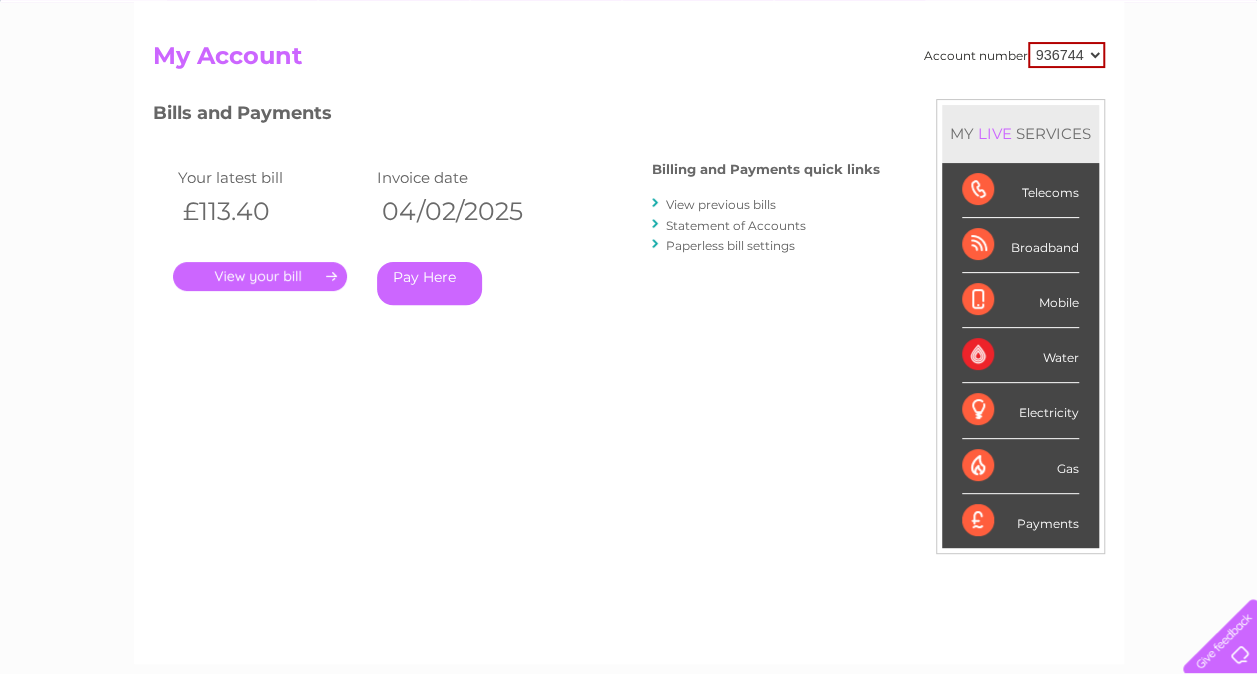 scroll, scrollTop: 186, scrollLeft: 0, axis: vertical 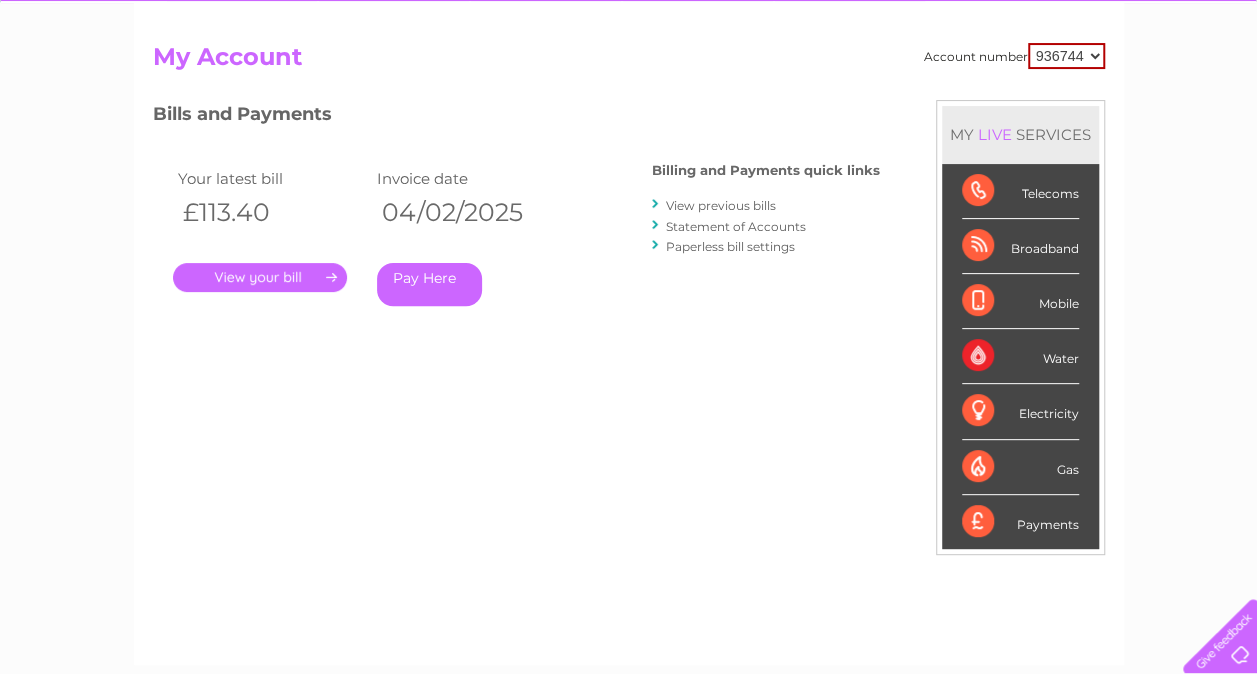 click on "." at bounding box center (260, 277) 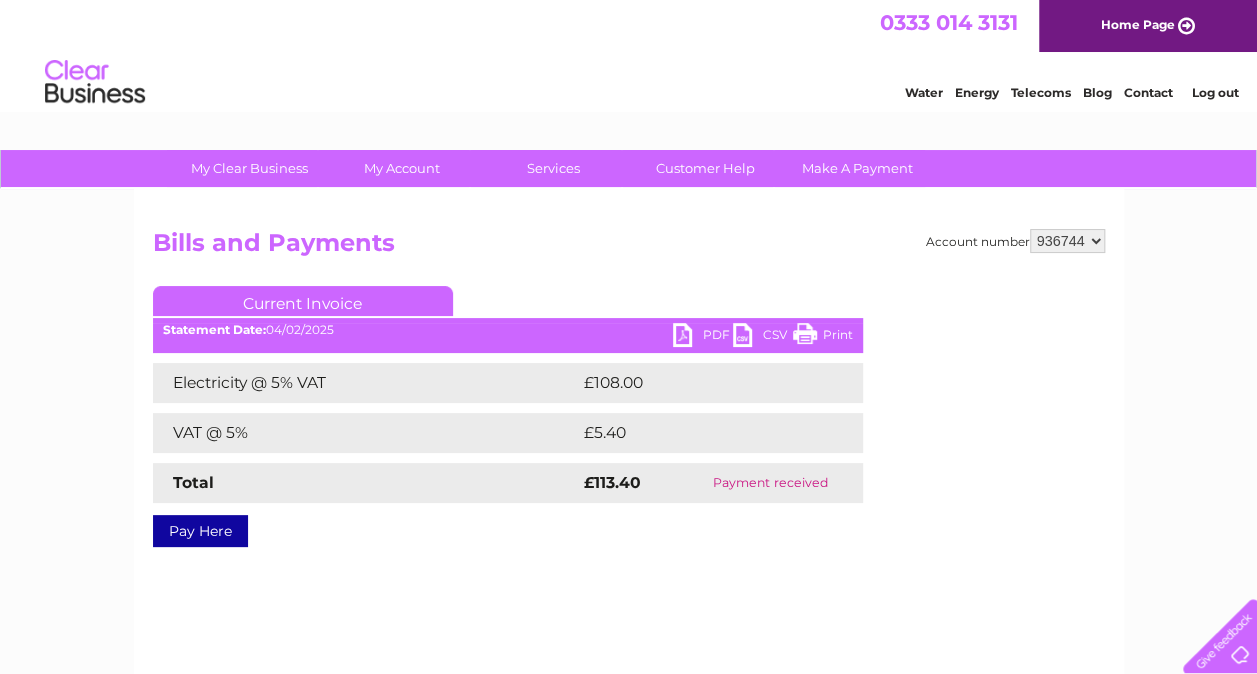 scroll, scrollTop: 0, scrollLeft: 0, axis: both 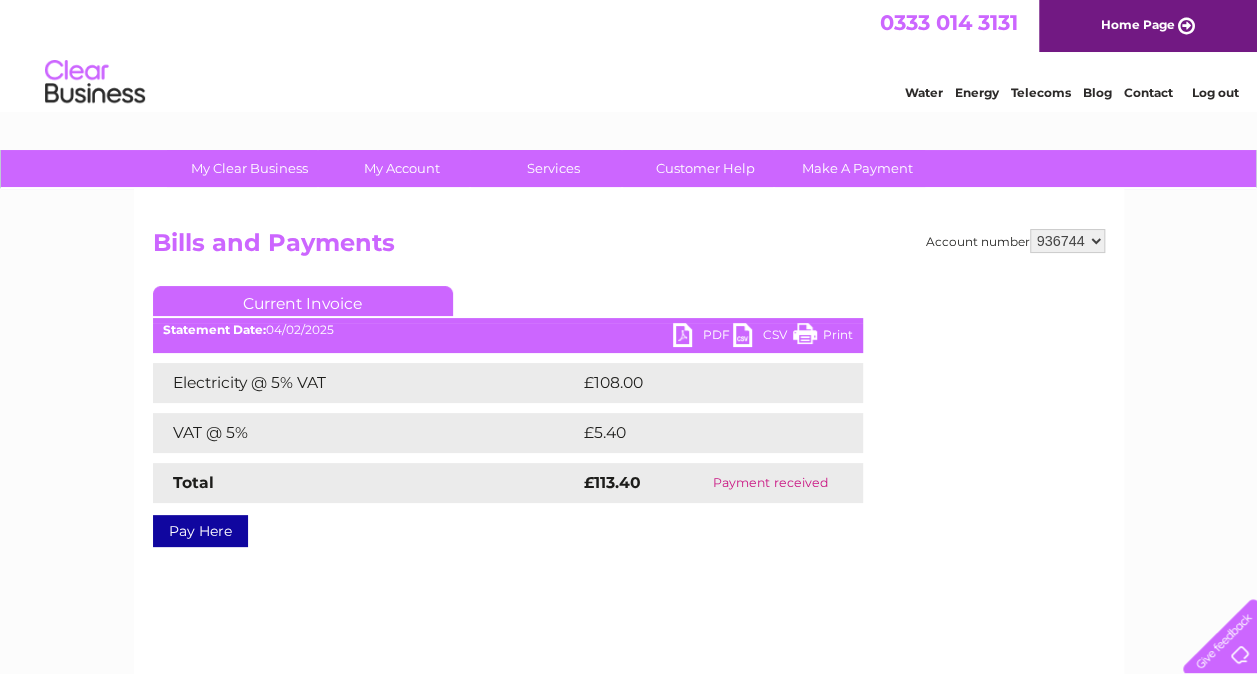 click on "PDF" at bounding box center (703, 337) 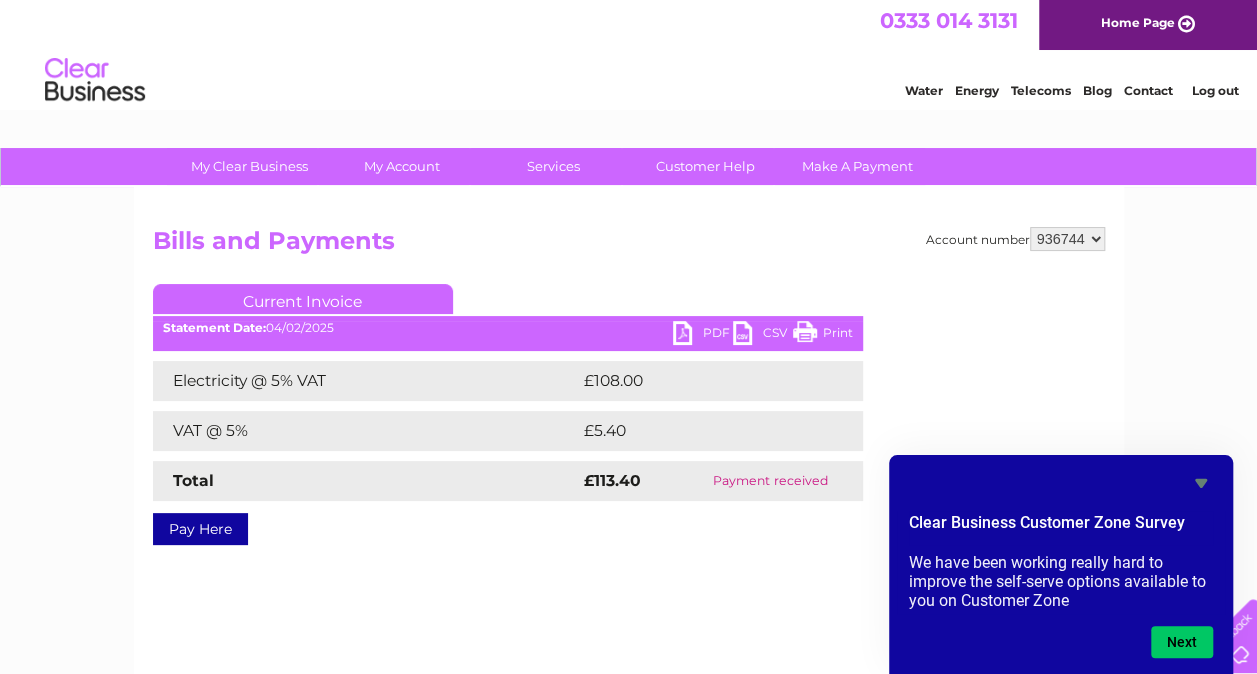 scroll, scrollTop: 0, scrollLeft: 0, axis: both 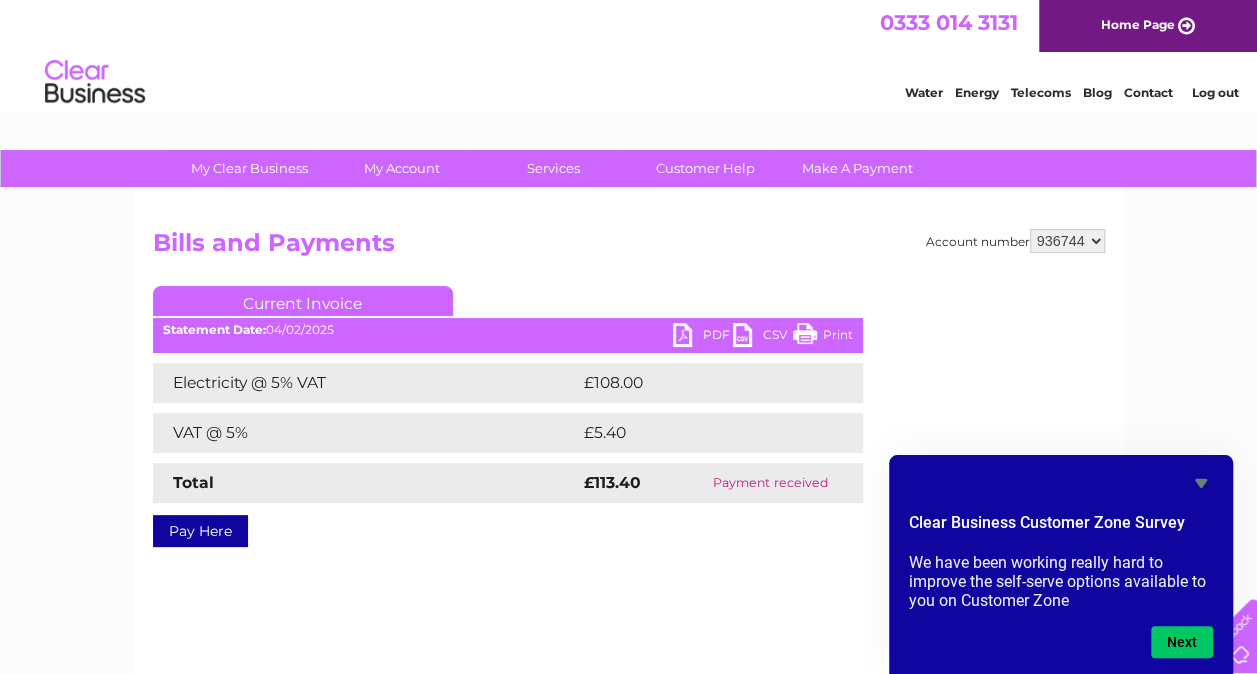 click 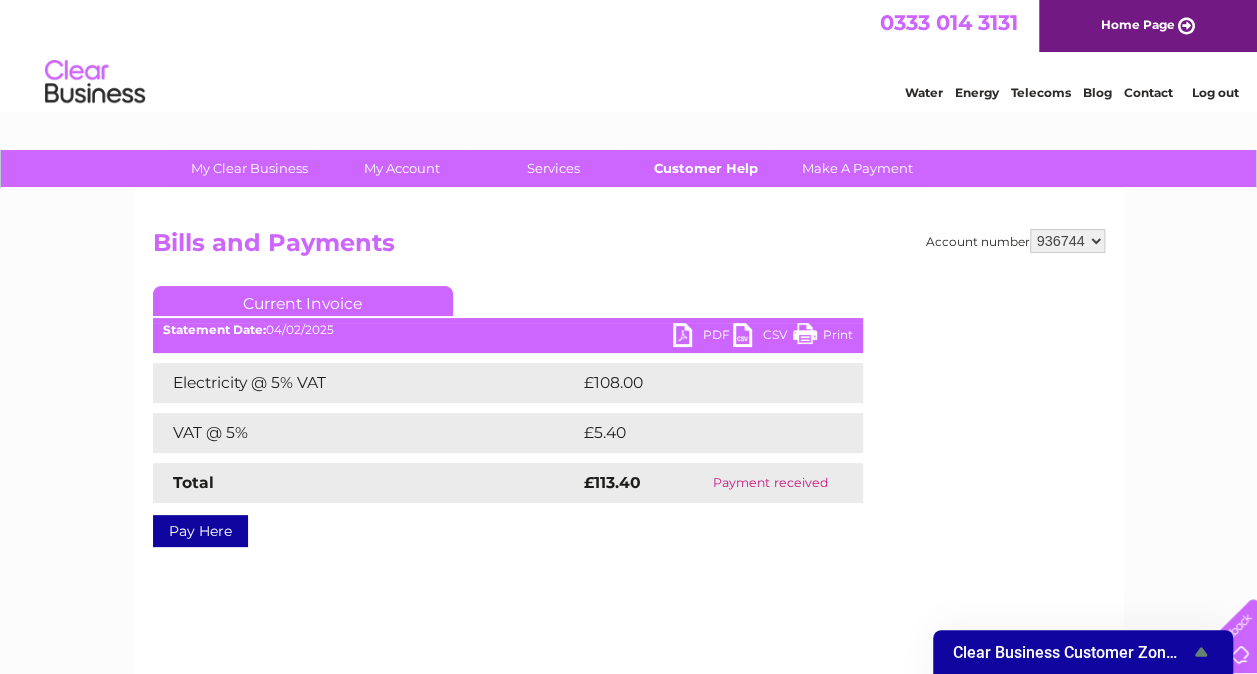 drag, startPoint x: 722, startPoint y: 178, endPoint x: 690, endPoint y: 161, distance: 36.23534 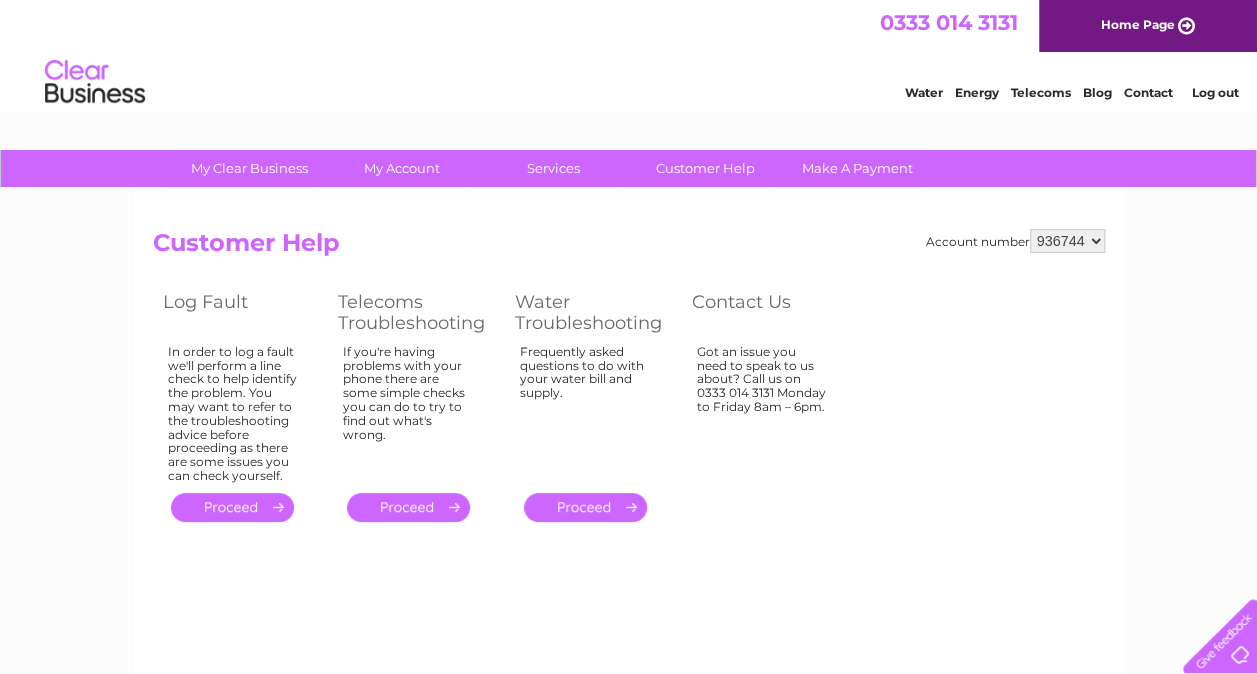 scroll, scrollTop: 0, scrollLeft: 0, axis: both 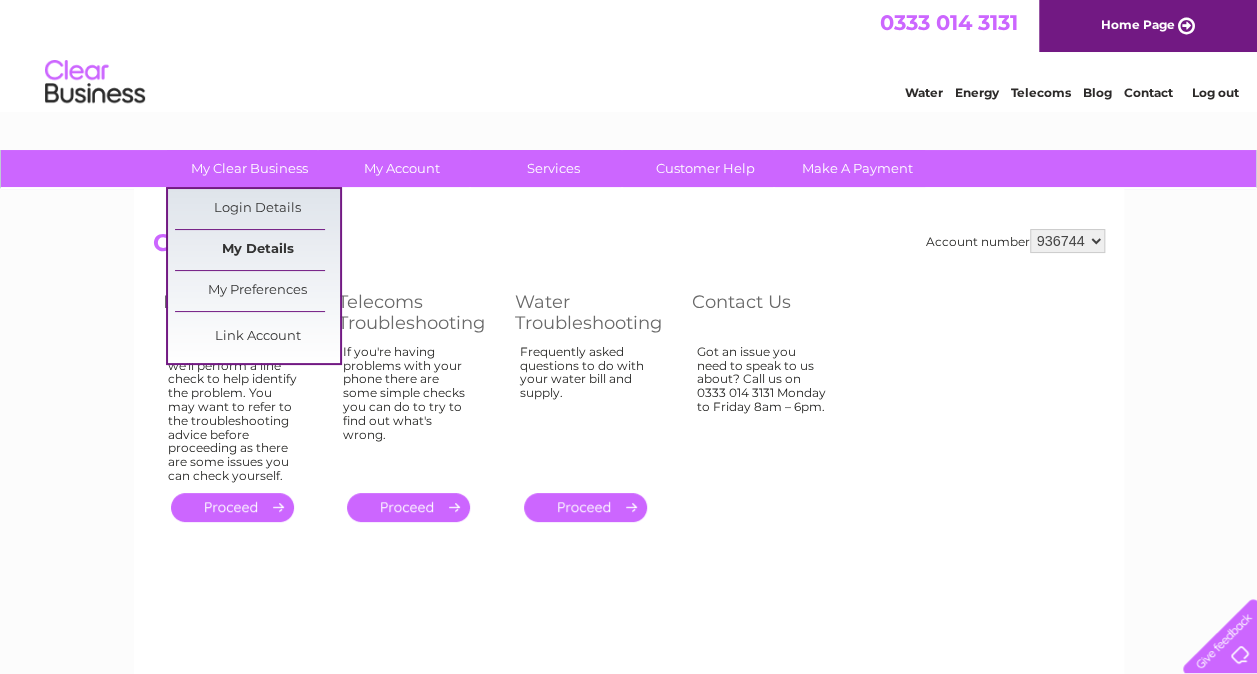 click on "My Details" at bounding box center [257, 250] 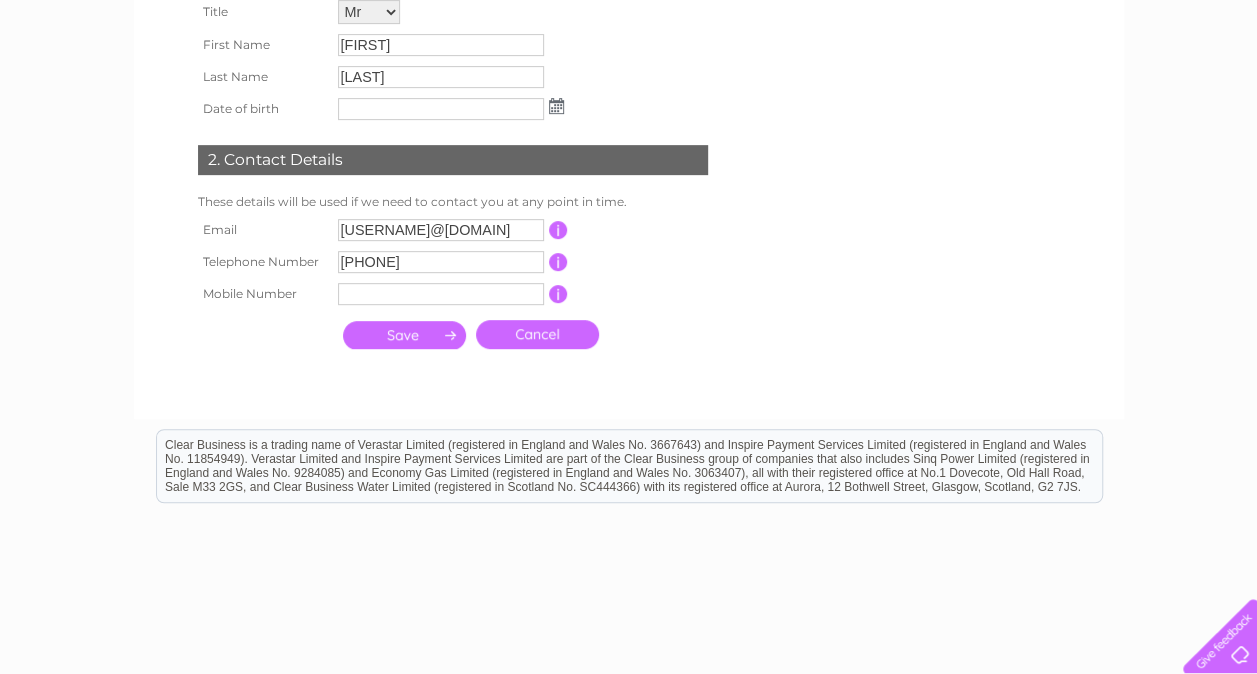 scroll, scrollTop: 0, scrollLeft: 0, axis: both 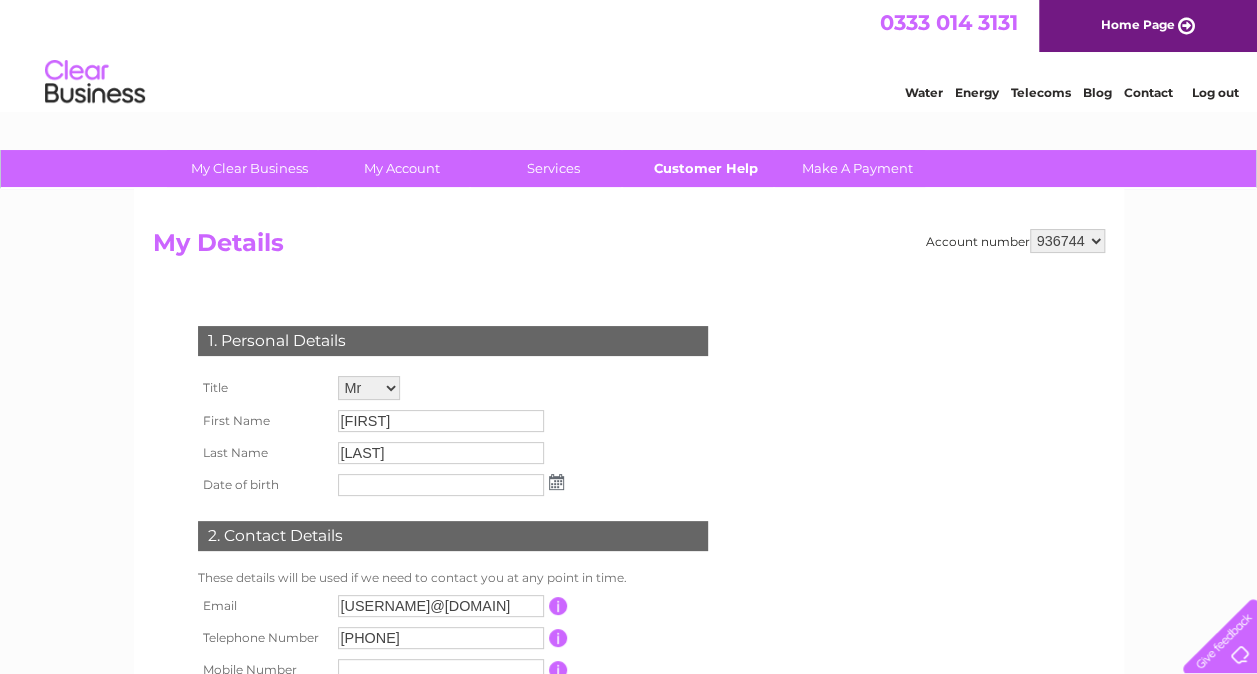 click on "Customer Help" at bounding box center (705, 168) 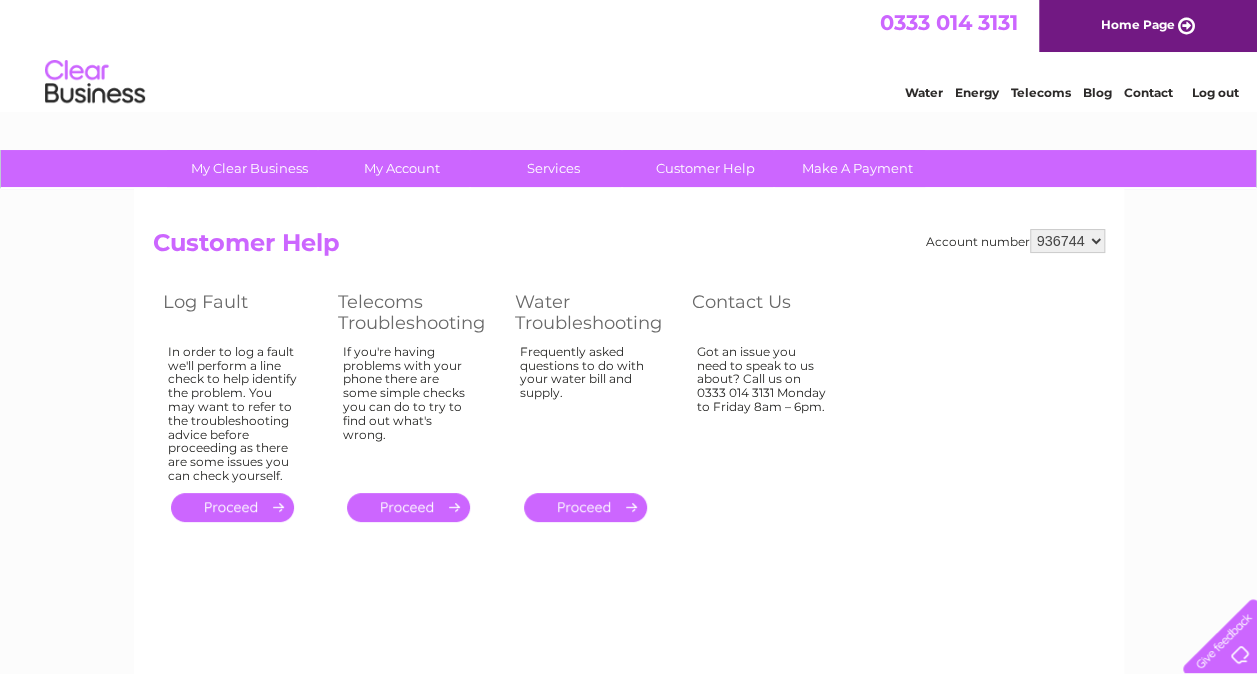scroll, scrollTop: 0, scrollLeft: 0, axis: both 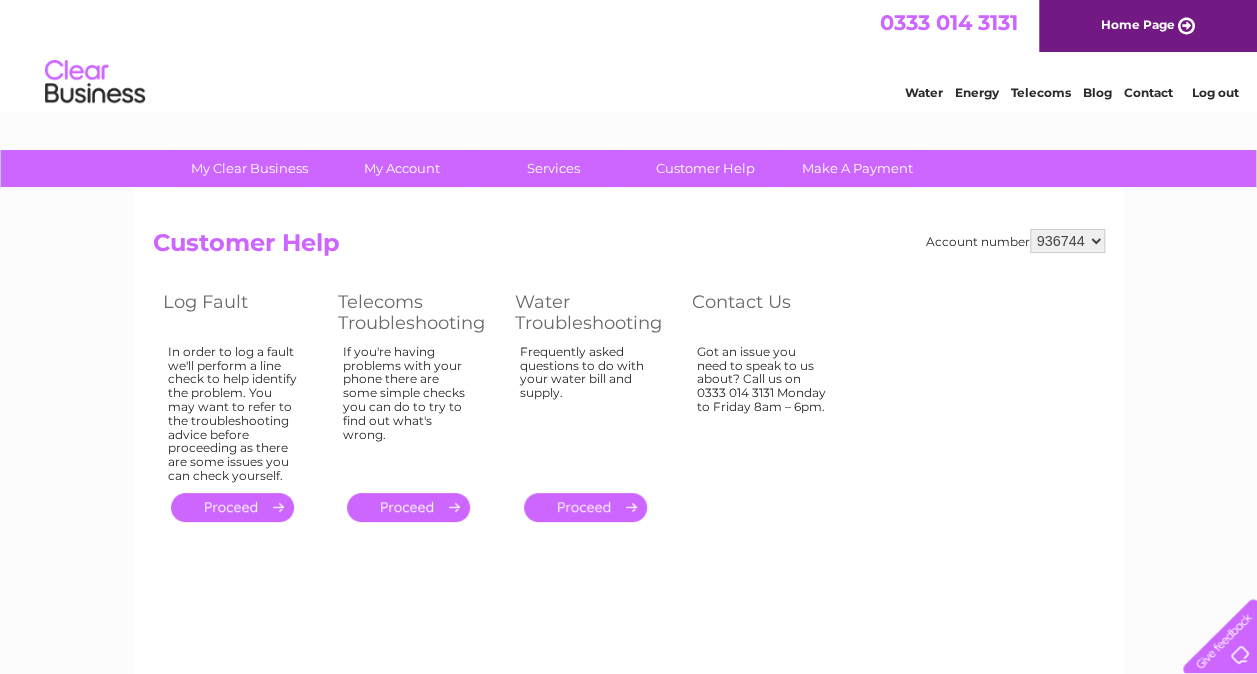 click on "936744" at bounding box center [1067, 241] 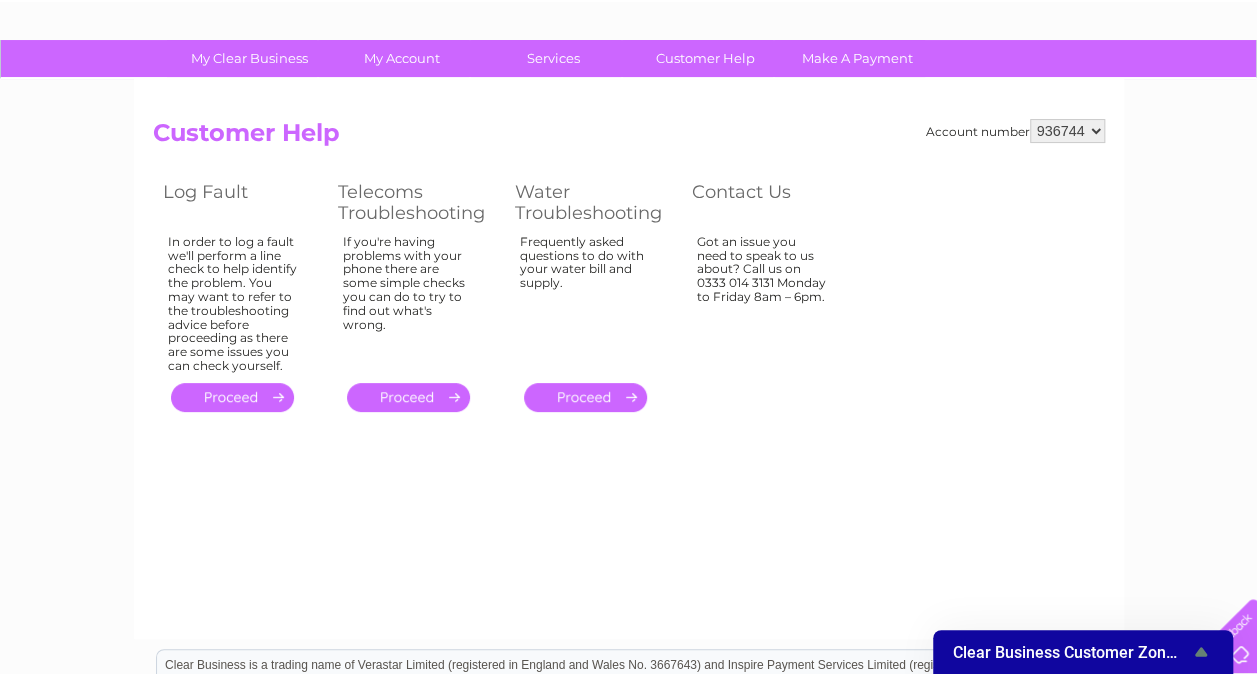 scroll, scrollTop: 0, scrollLeft: 0, axis: both 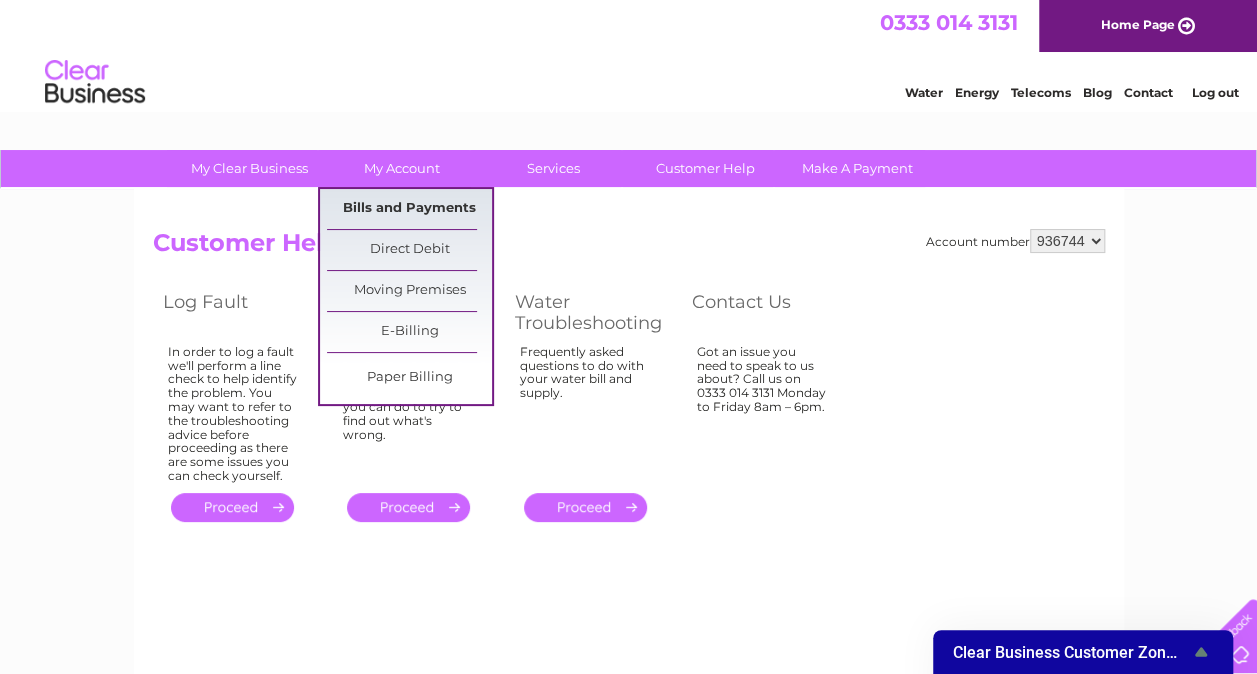 click on "Bills and Payments" at bounding box center (409, 209) 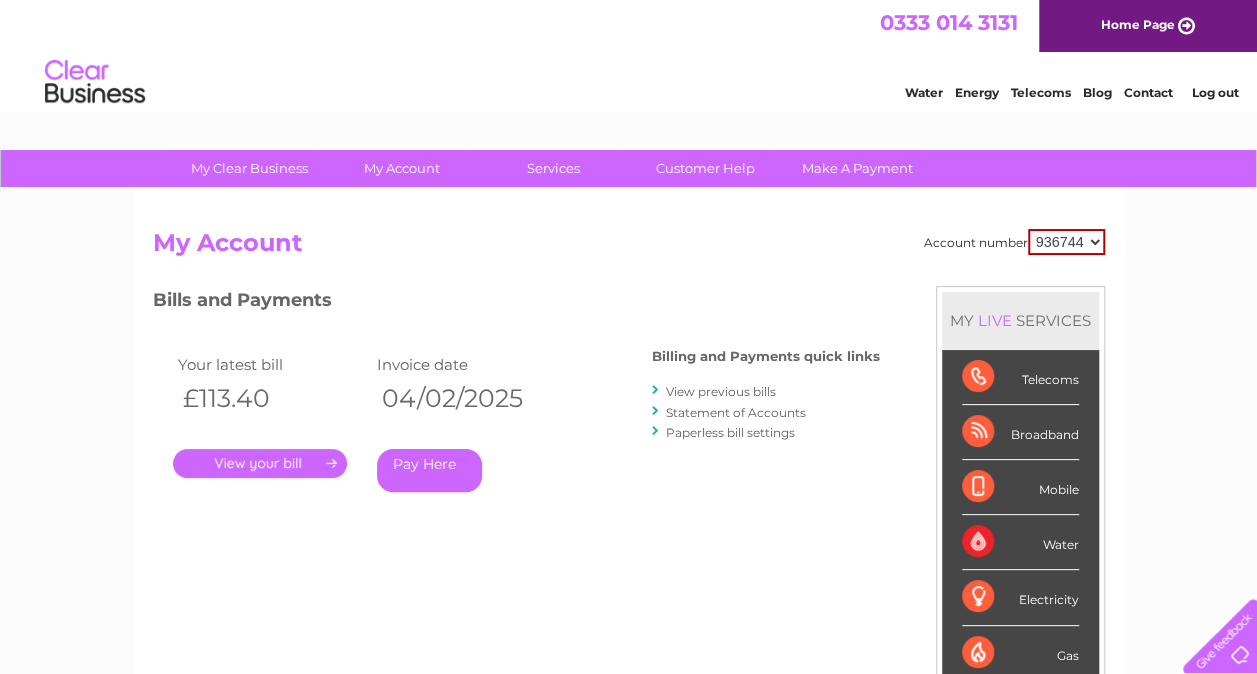 scroll, scrollTop: 0, scrollLeft: 0, axis: both 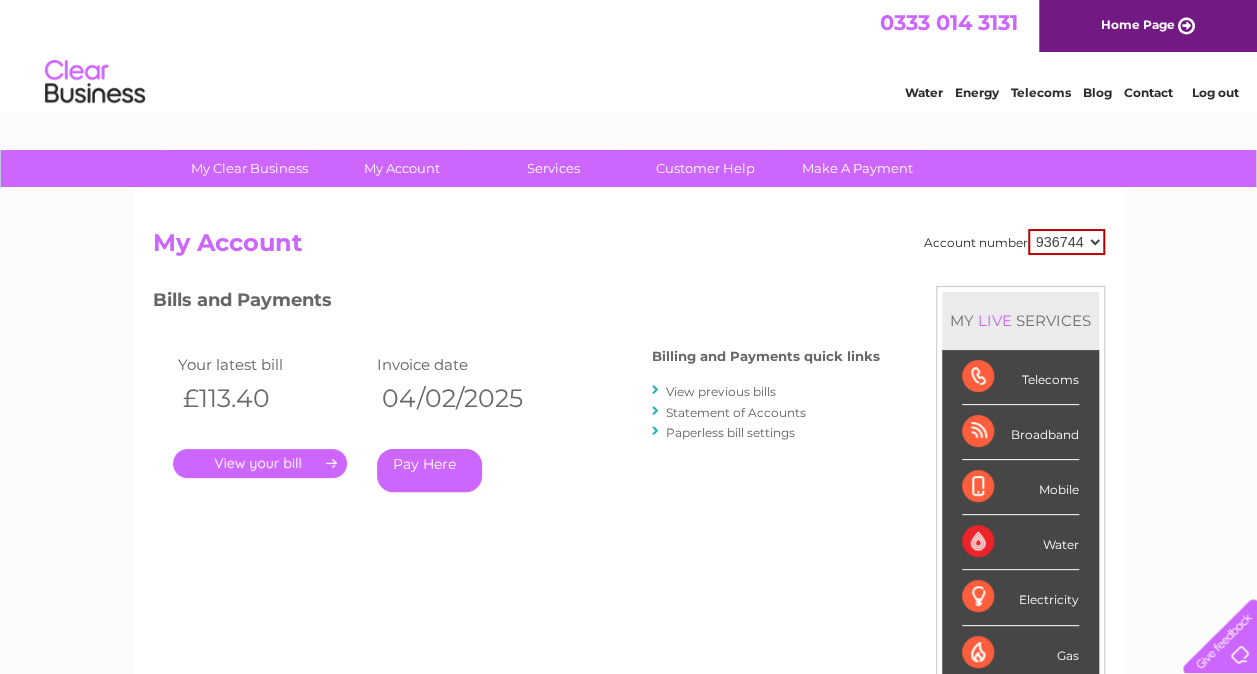 click on "Statement of Accounts" at bounding box center (736, 412) 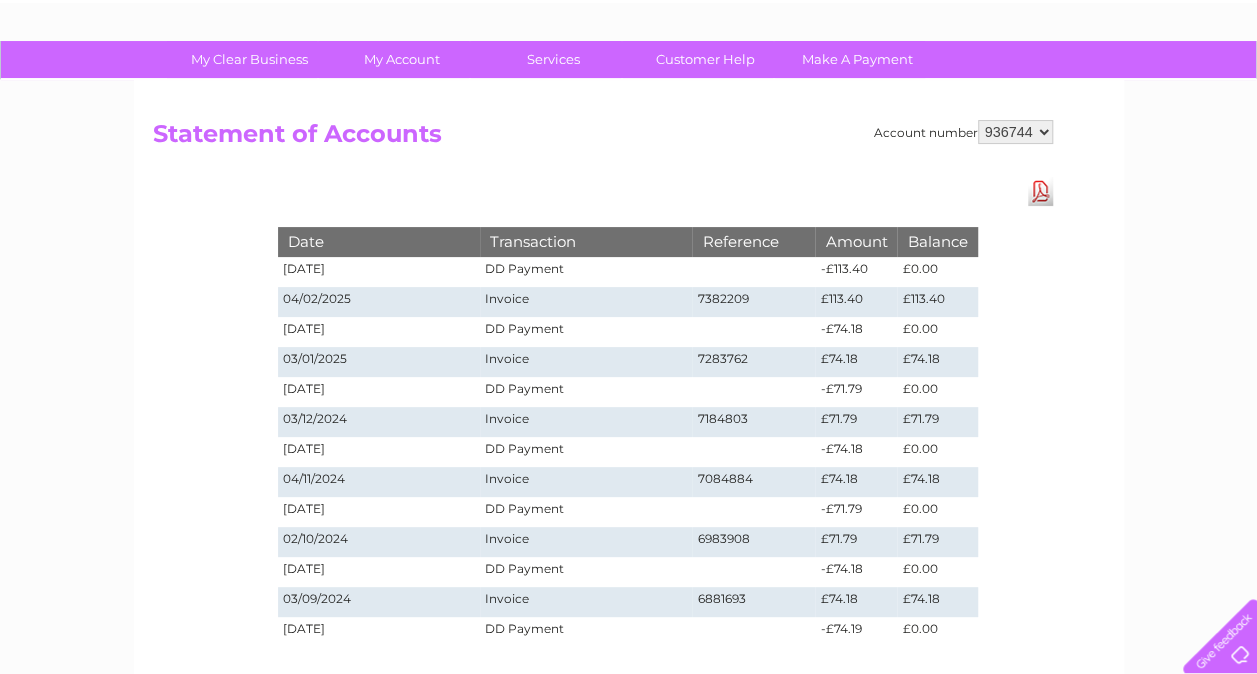 scroll, scrollTop: 110, scrollLeft: 0, axis: vertical 